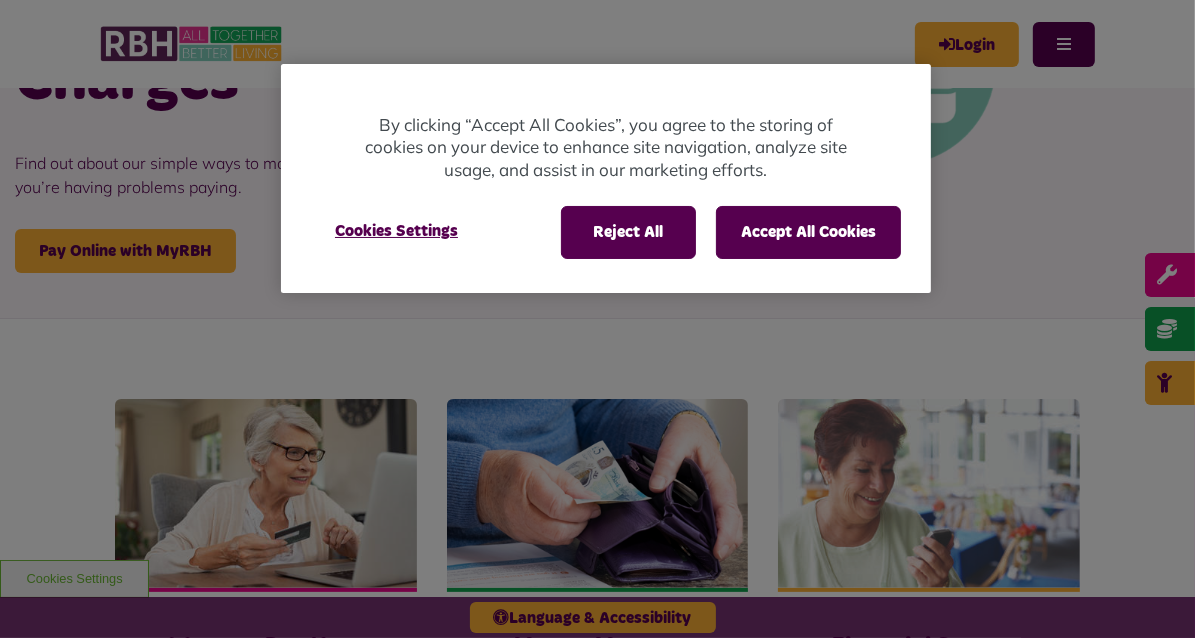 scroll, scrollTop: 0, scrollLeft: 0, axis: both 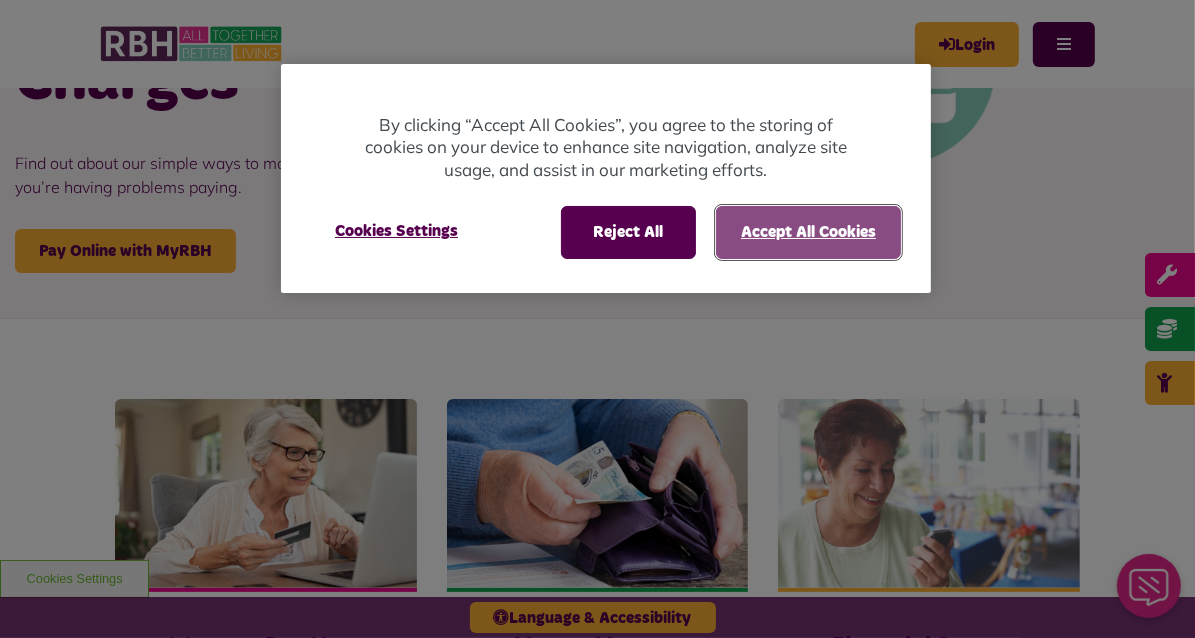 click on "Accept All Cookies" at bounding box center (808, 232) 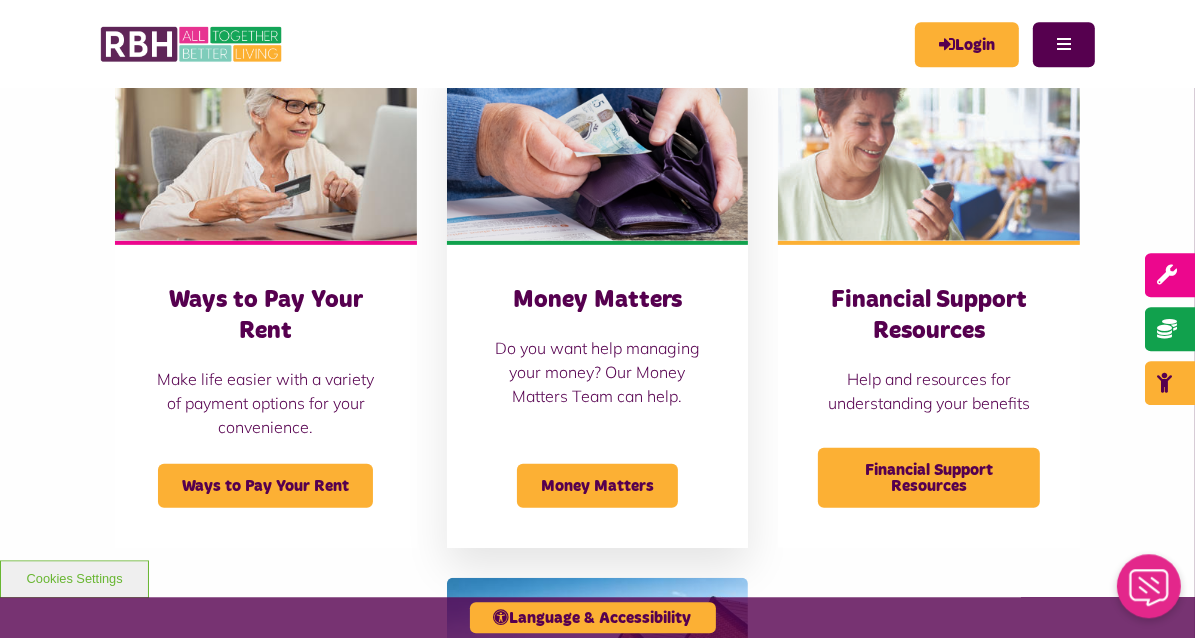 scroll, scrollTop: 633, scrollLeft: 0, axis: vertical 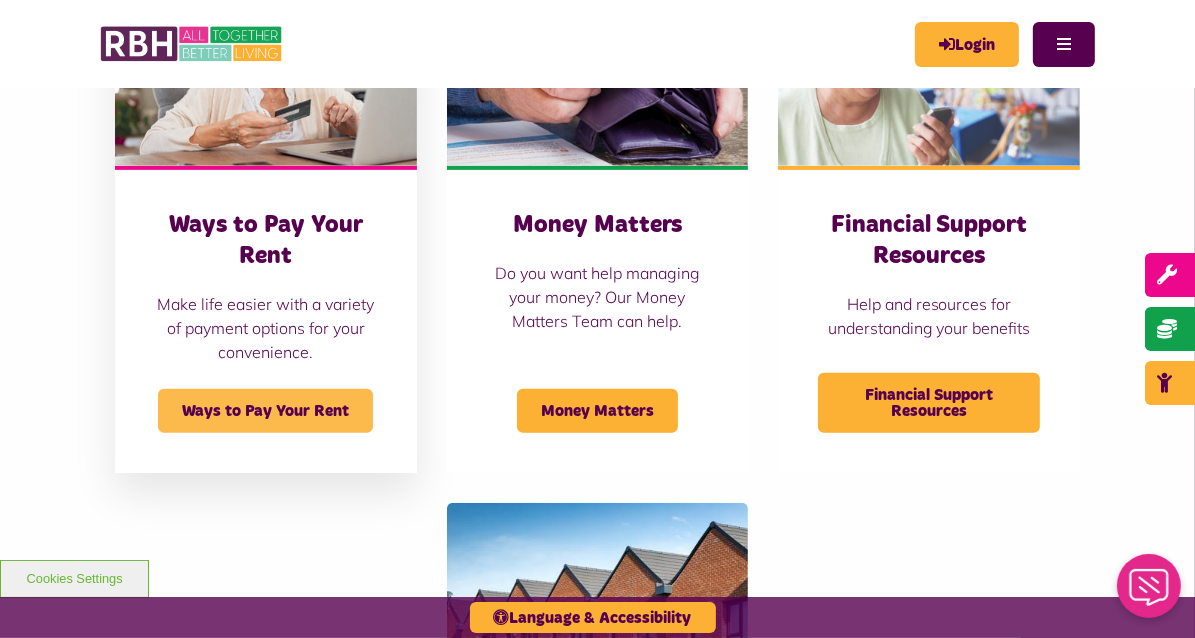 click on "Ways to Pay Your Rent" at bounding box center (265, 411) 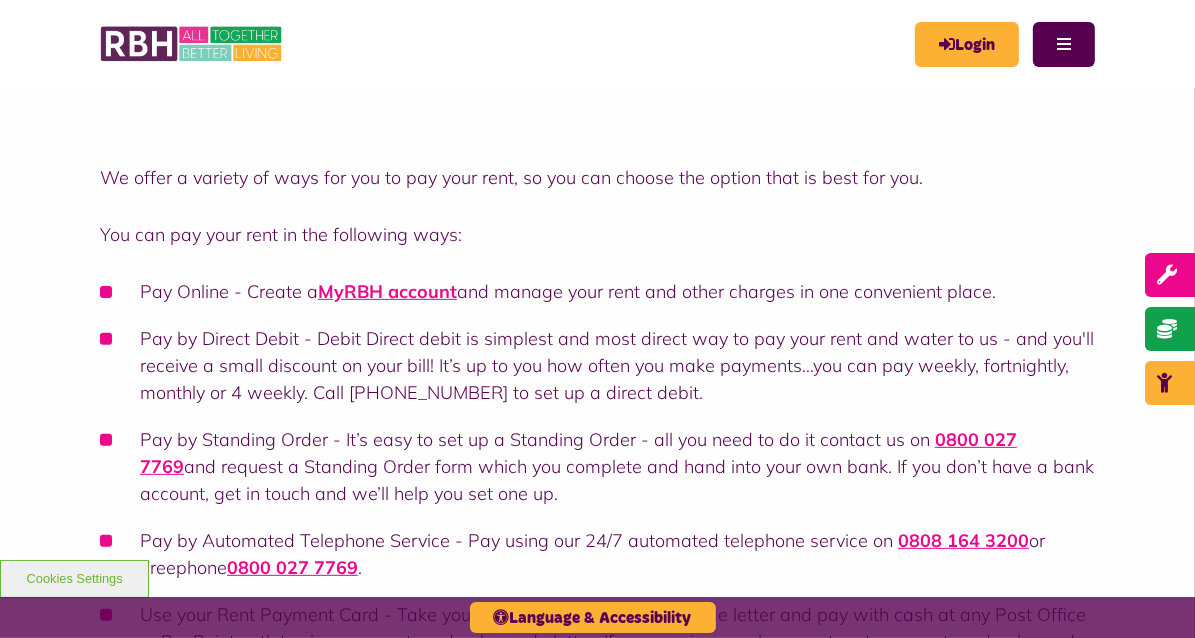 scroll, scrollTop: 0, scrollLeft: 0, axis: both 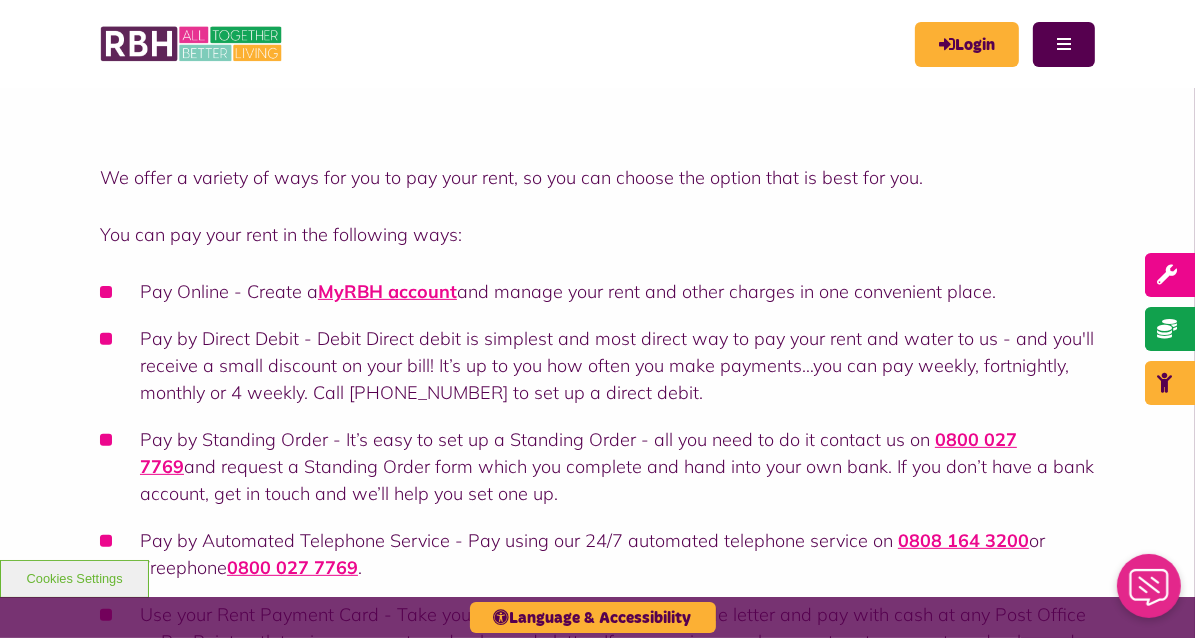 click on "We offer a variety of ways for you to pay your rent, so you can choose the option that is best for you." at bounding box center (597, 177) 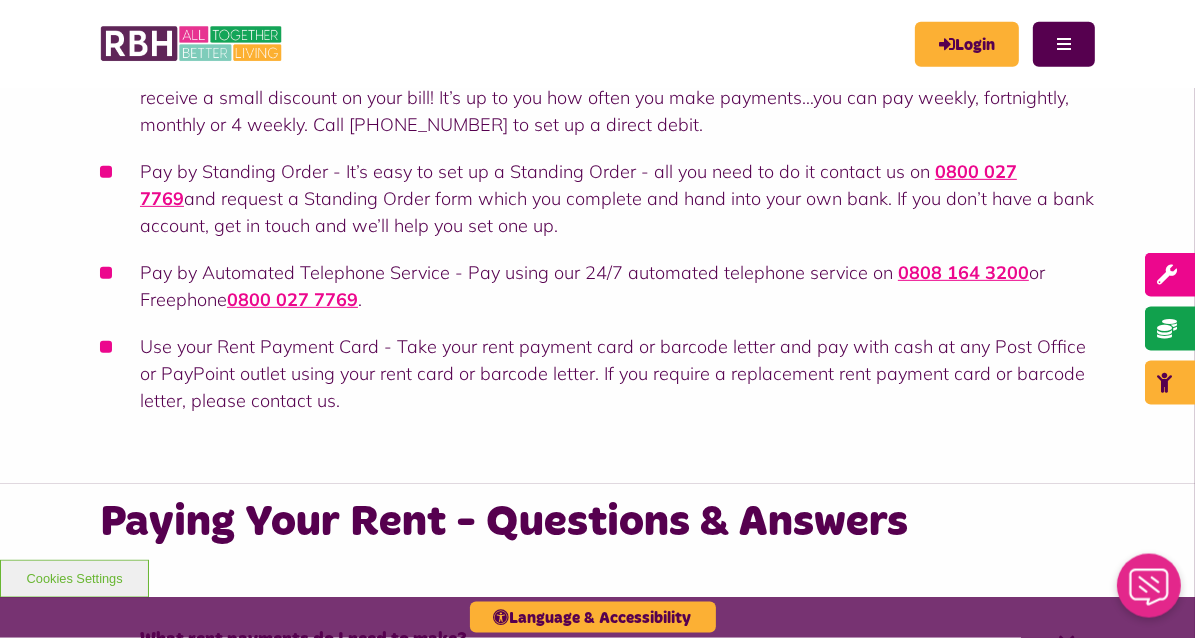 scroll, scrollTop: 739, scrollLeft: 0, axis: vertical 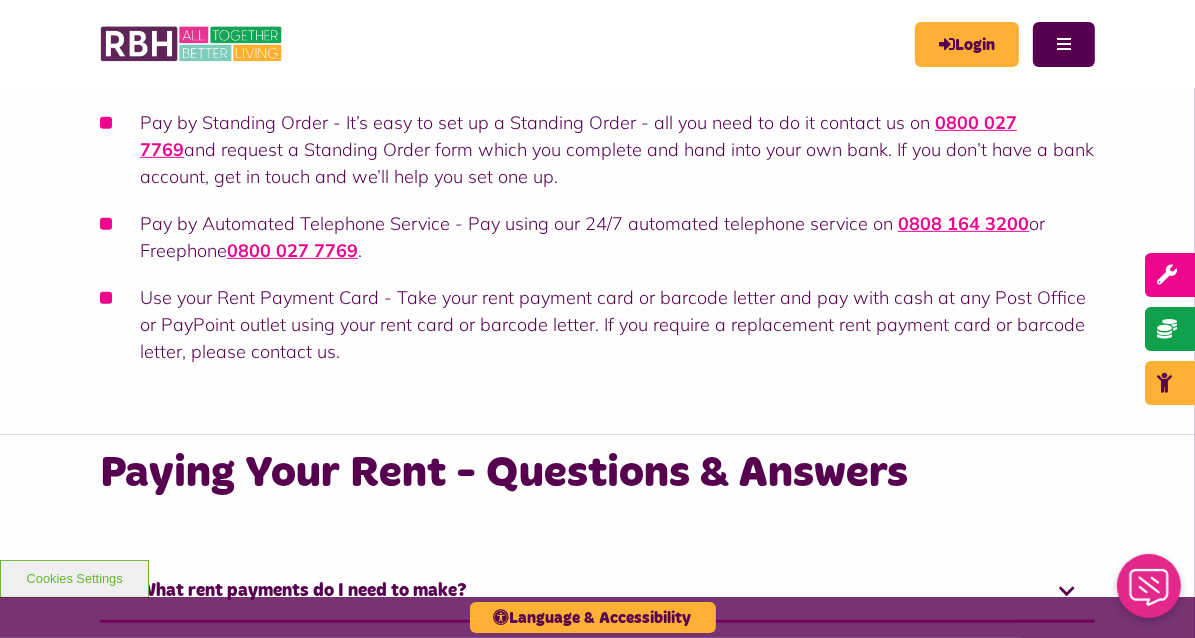drag, startPoint x: 269, startPoint y: 329, endPoint x: 318, endPoint y: 329, distance: 49 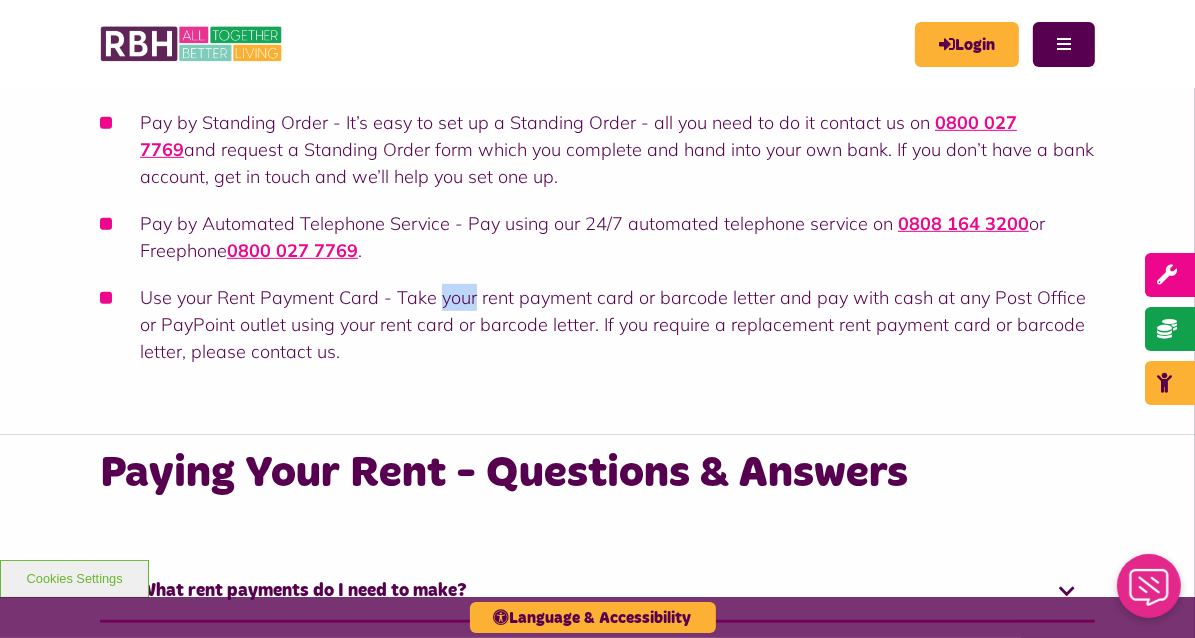 click on "Use your Rent Payment Card - Take your rent payment card or barcode letter and pay with cash at any Post Office or PayPoint outlet using your rent card or barcode letter. If you require a replacement rent payment card or barcode letter, please contact us." at bounding box center [597, 324] 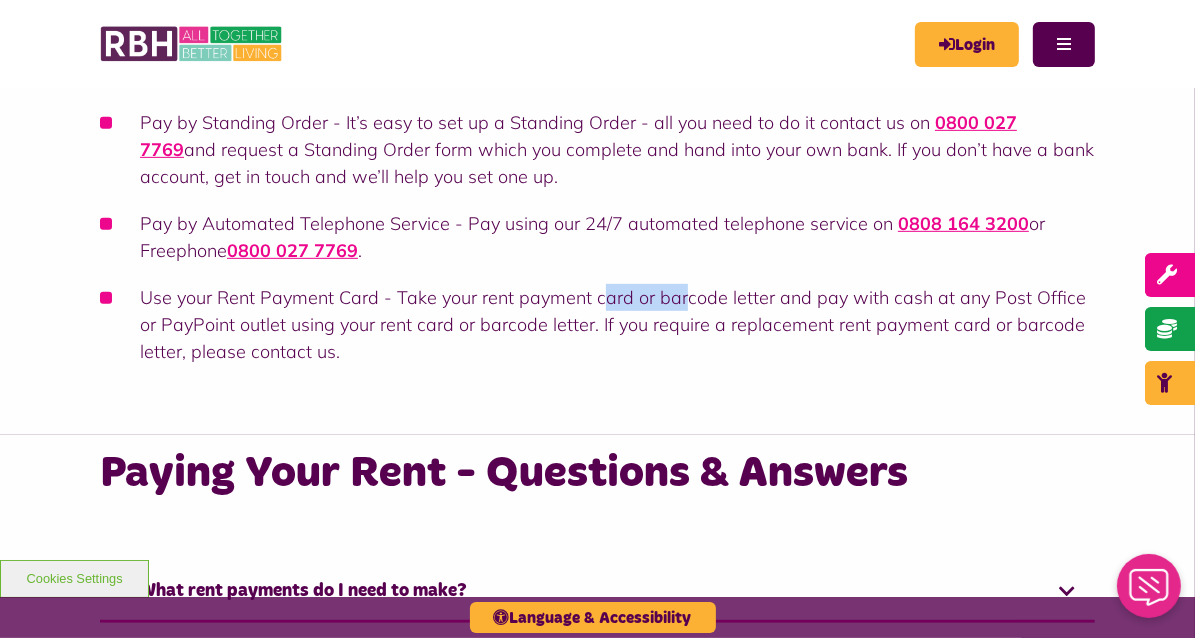 drag, startPoint x: 607, startPoint y: 335, endPoint x: 682, endPoint y: 335, distance: 75 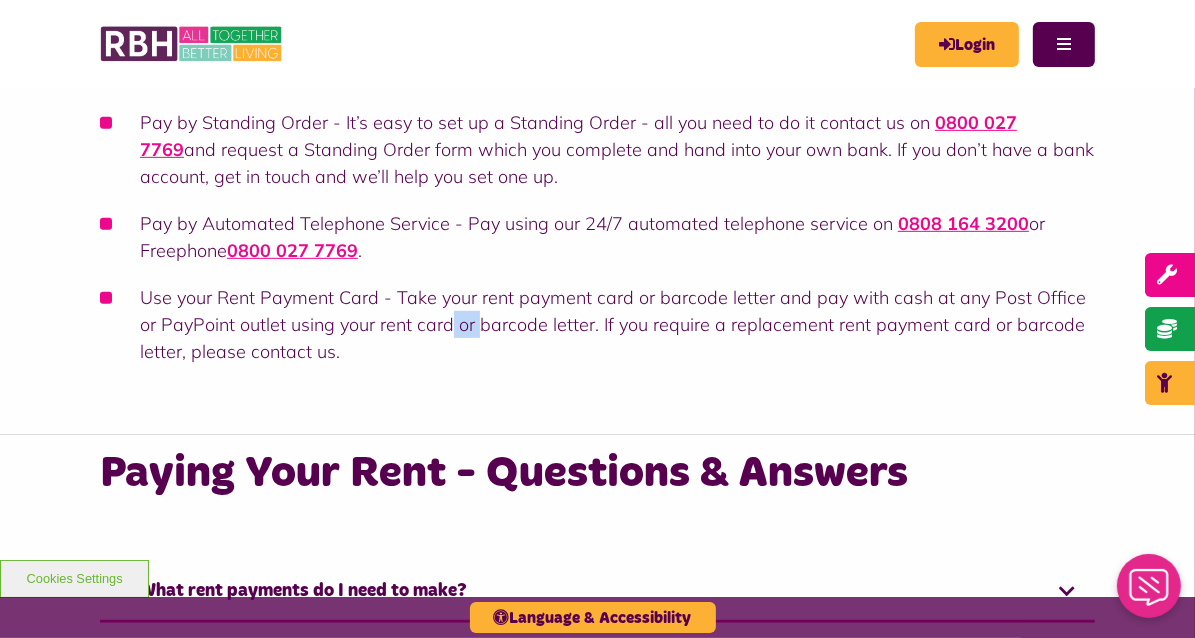 drag, startPoint x: 462, startPoint y: 358, endPoint x: 480, endPoint y: 357, distance: 18.027756 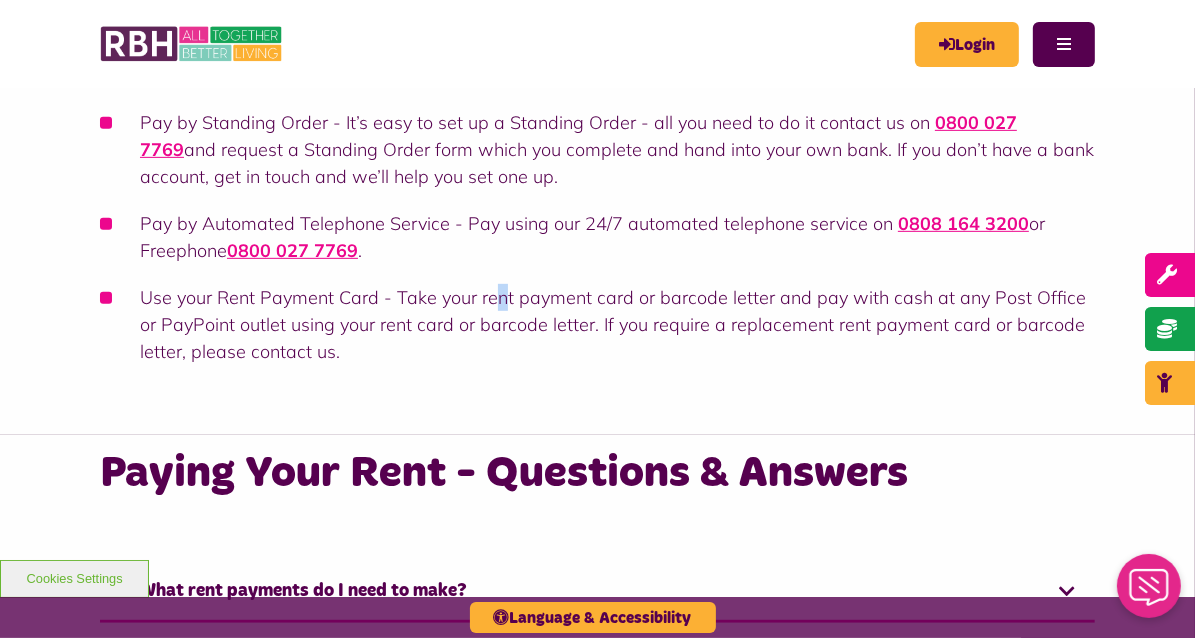 drag, startPoint x: 493, startPoint y: 326, endPoint x: 600, endPoint y: 323, distance: 107.042046 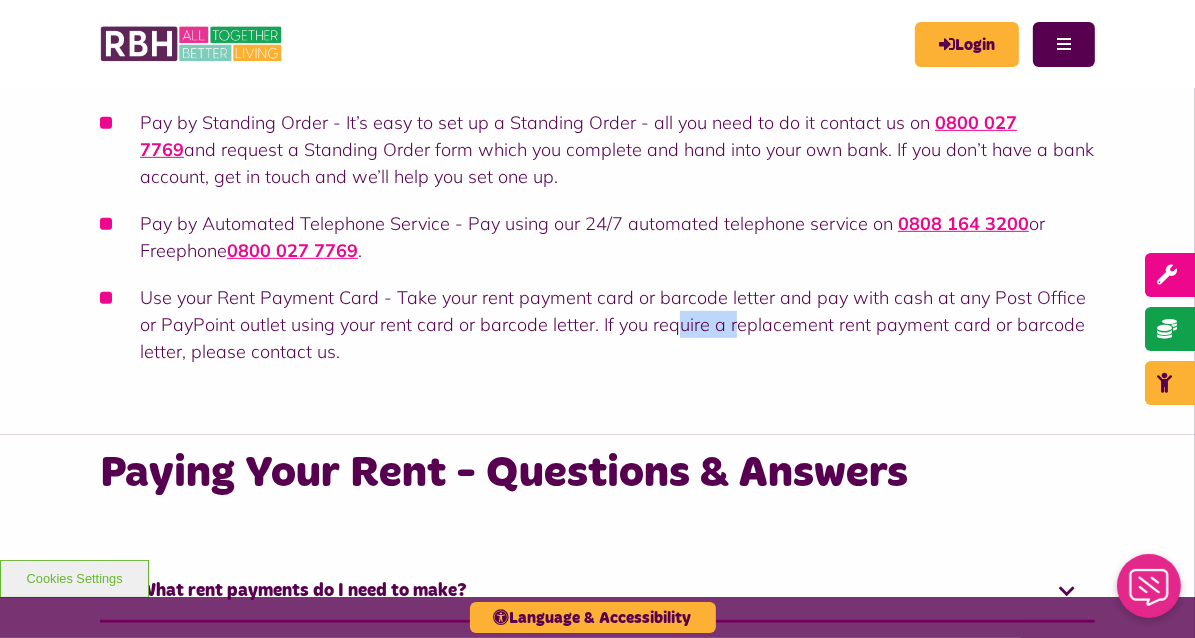 drag, startPoint x: 650, startPoint y: 362, endPoint x: 735, endPoint y: 350, distance: 85.84288 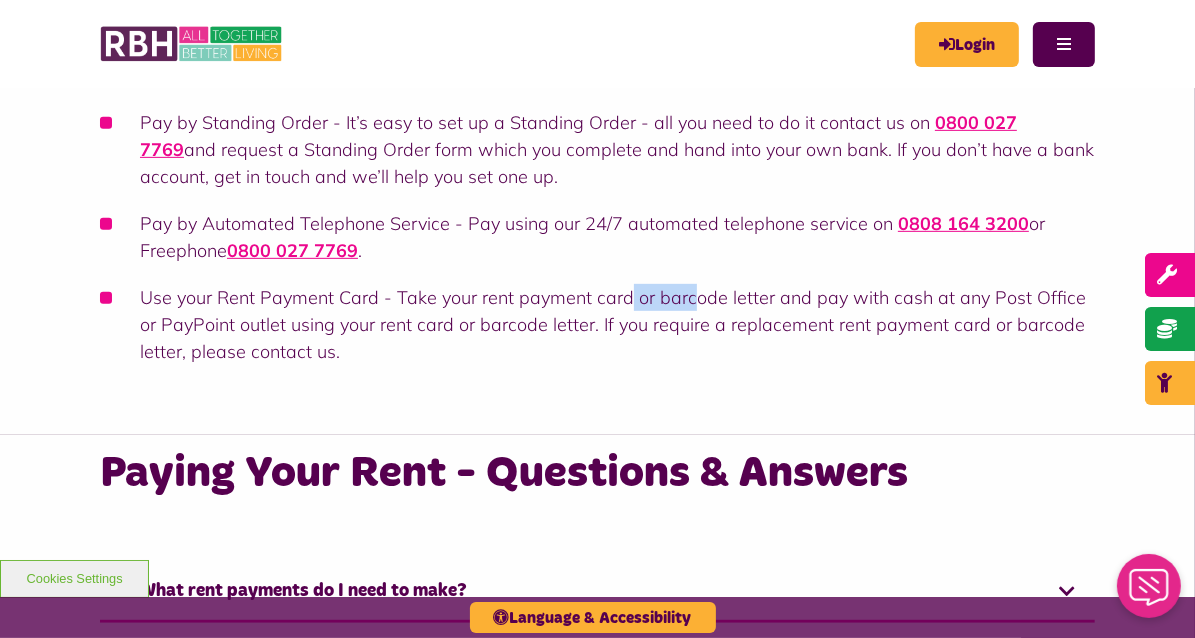 drag, startPoint x: 637, startPoint y: 334, endPoint x: 732, endPoint y: 334, distance: 95 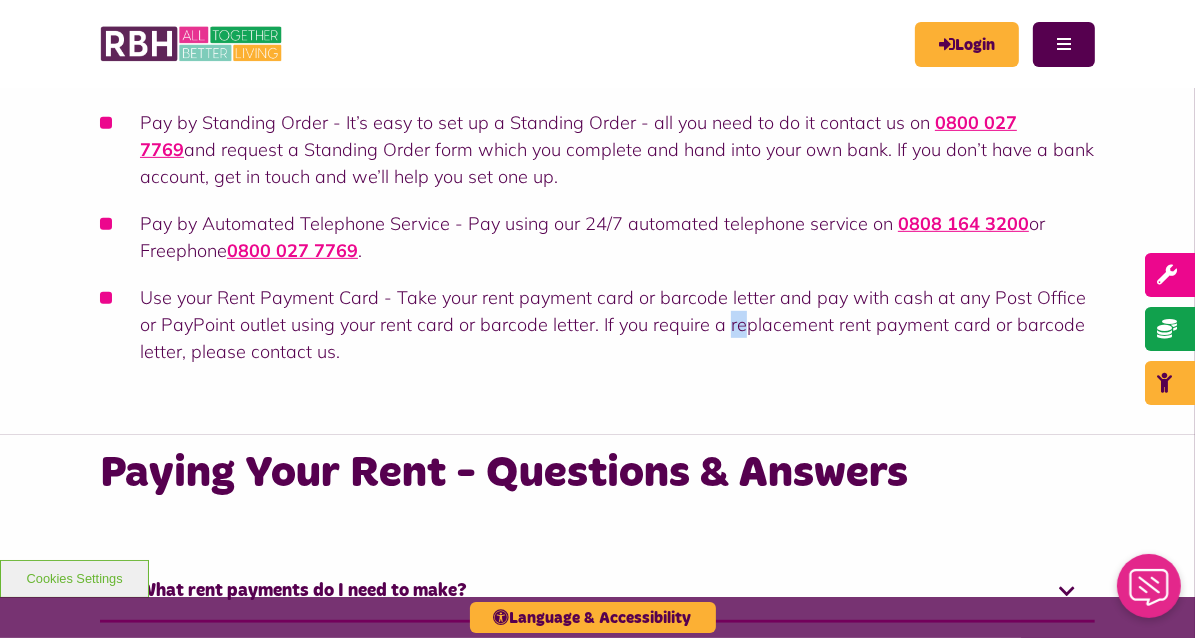 drag, startPoint x: 706, startPoint y: 359, endPoint x: 763, endPoint y: 353, distance: 57.31492 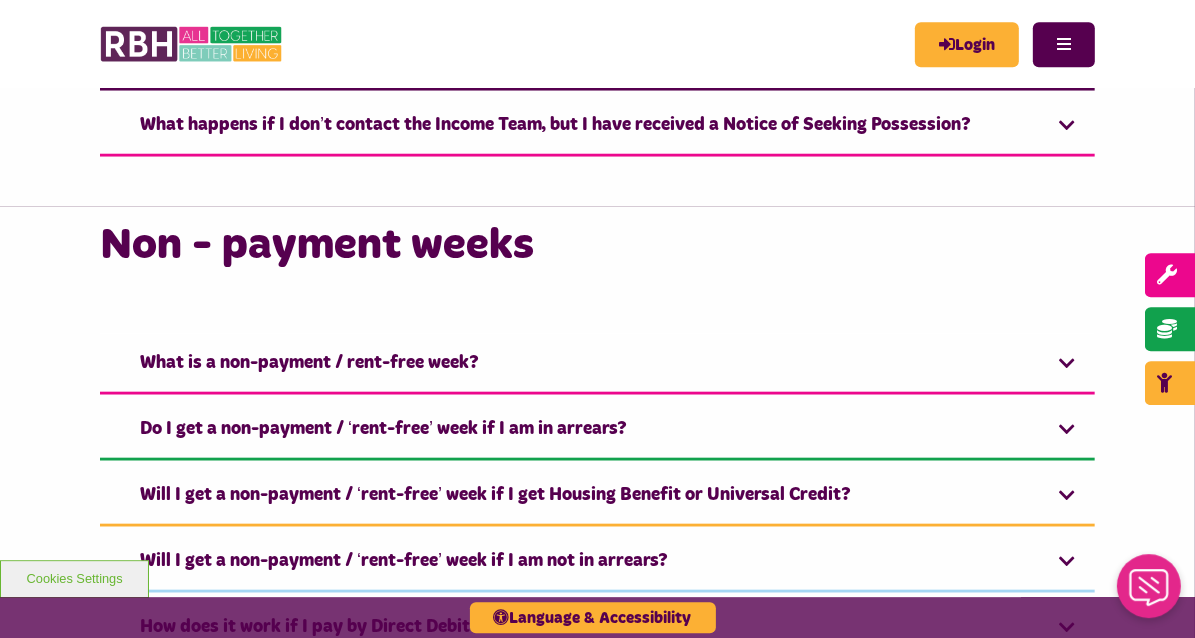 scroll, scrollTop: 1584, scrollLeft: 0, axis: vertical 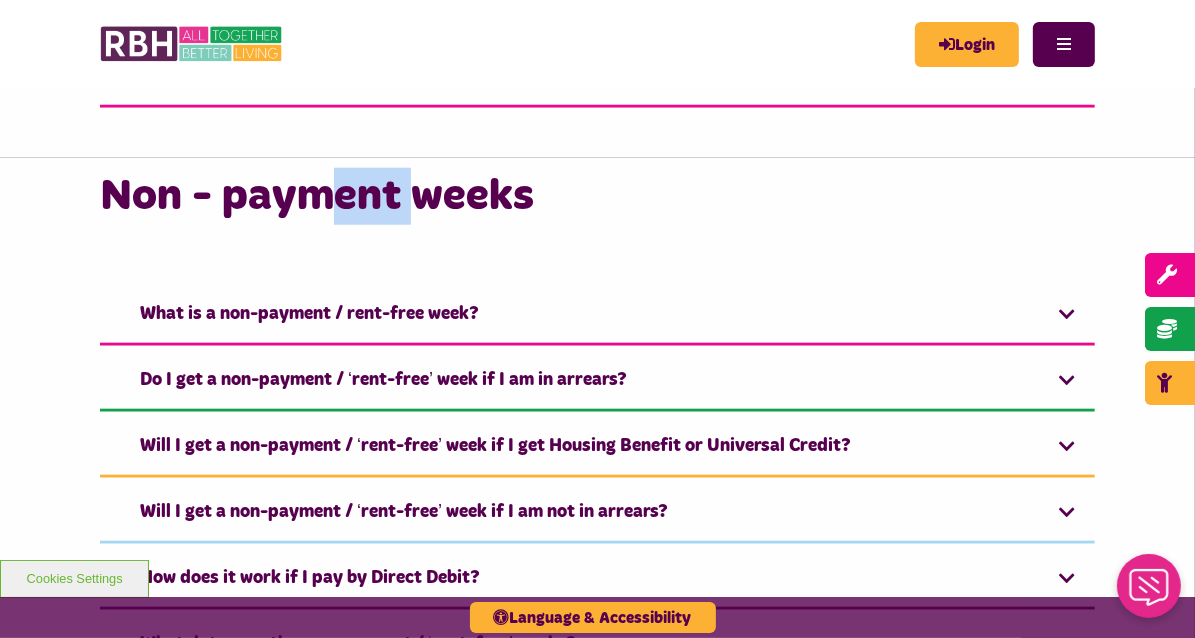 drag, startPoint x: 422, startPoint y: 223, endPoint x: 521, endPoint y: 223, distance: 99 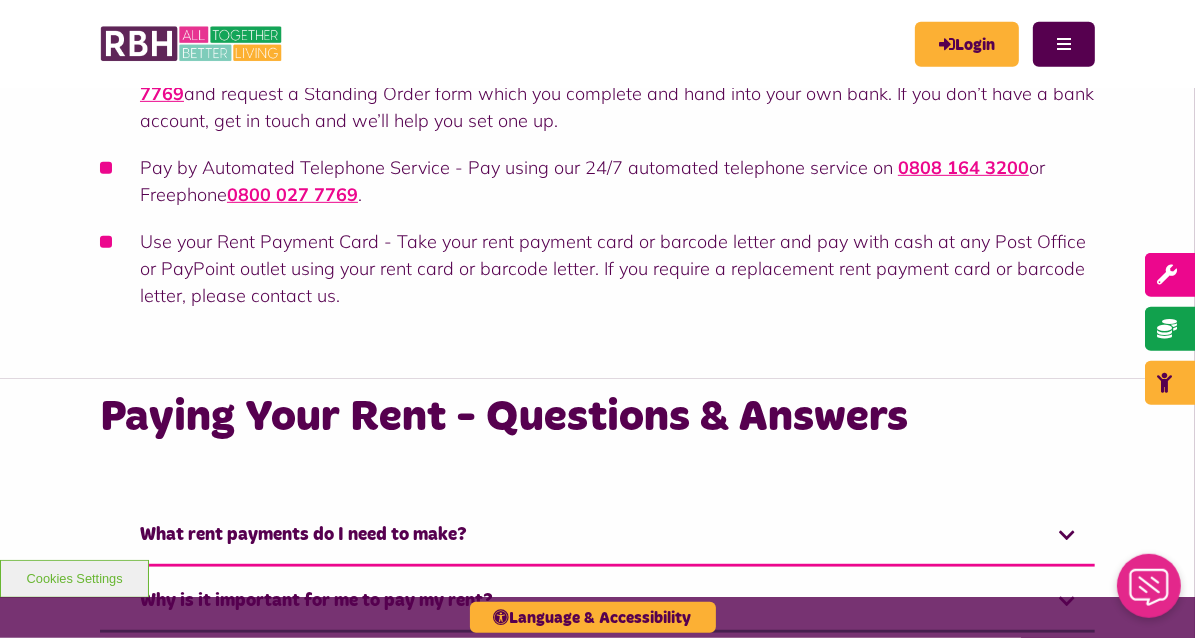 scroll, scrollTop: 739, scrollLeft: 0, axis: vertical 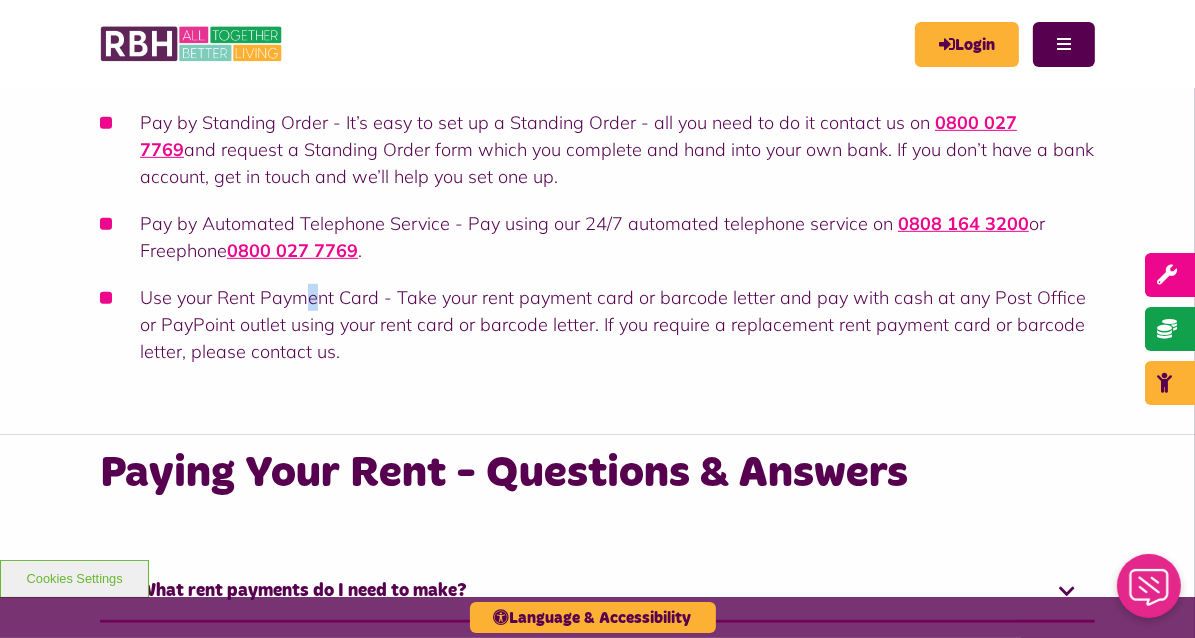 drag, startPoint x: 340, startPoint y: 343, endPoint x: 356, endPoint y: 342, distance: 16.03122 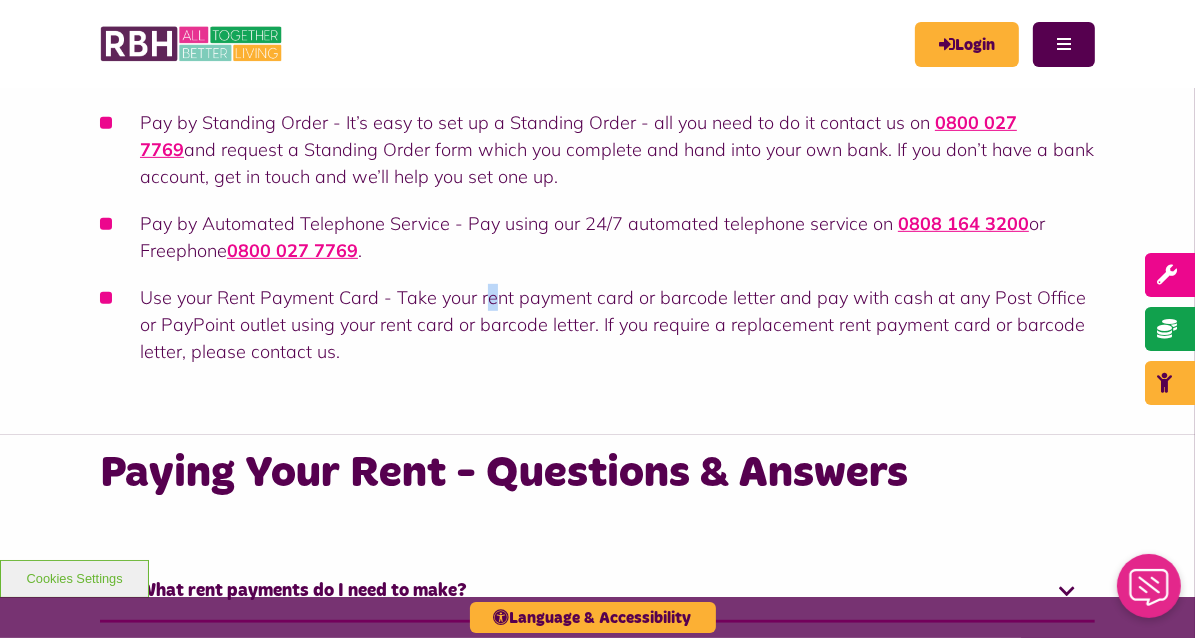 drag, startPoint x: 489, startPoint y: 334, endPoint x: 502, endPoint y: 331, distance: 13.341664 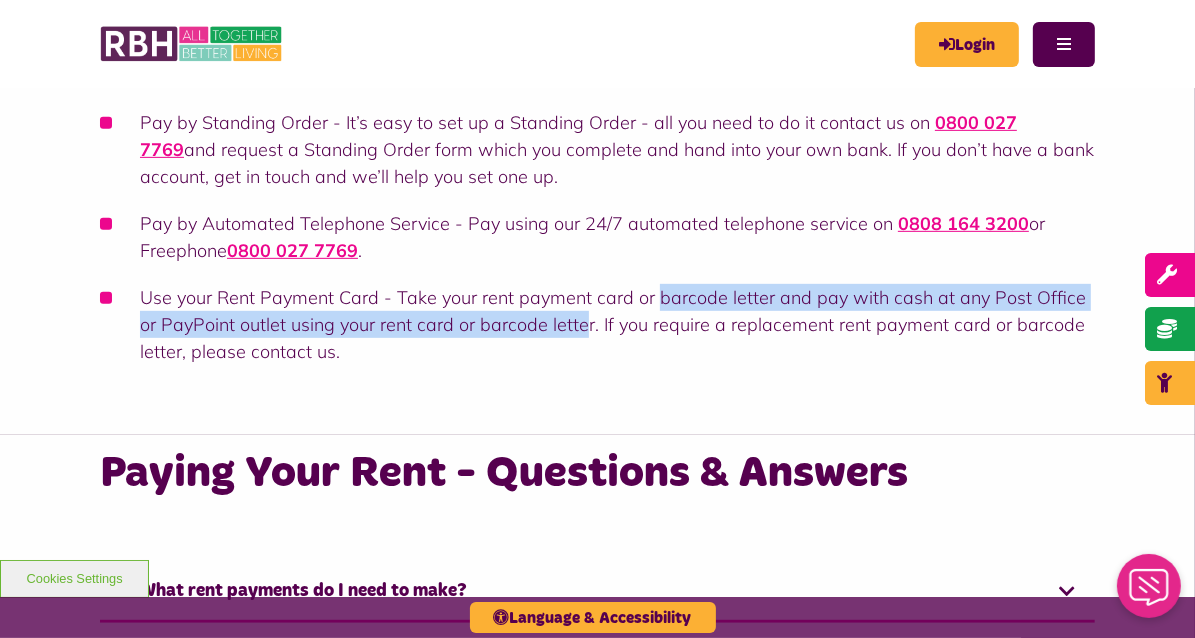 drag, startPoint x: 565, startPoint y: 346, endPoint x: 662, endPoint y: 340, distance: 97.18539 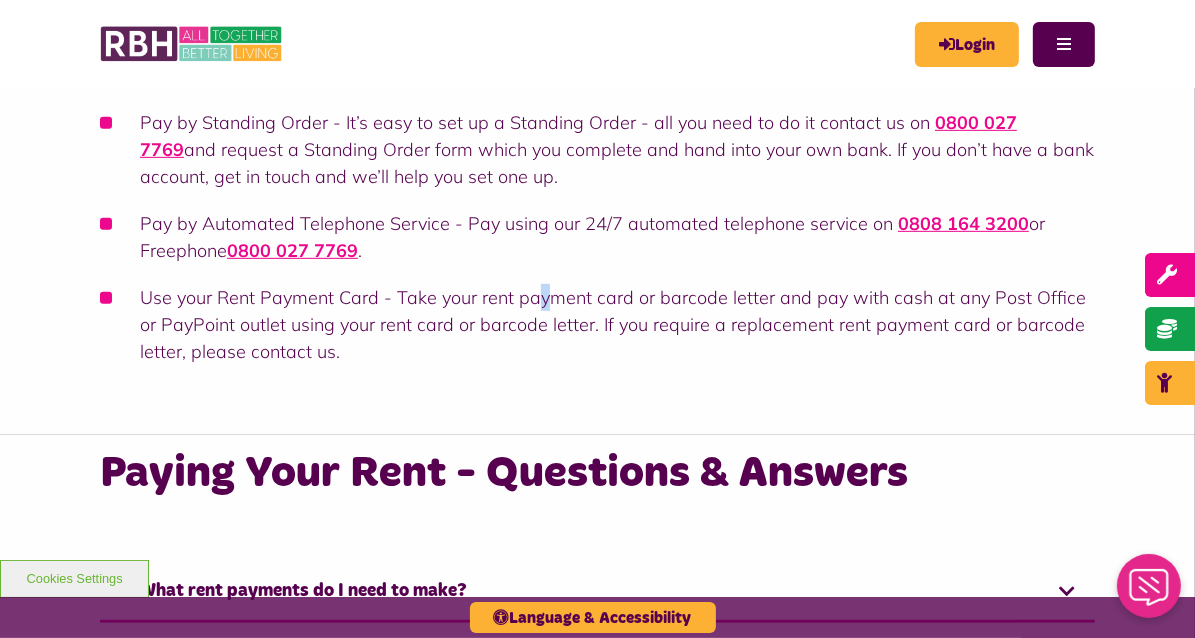 drag, startPoint x: 531, startPoint y: 328, endPoint x: 583, endPoint y: 327, distance: 52.009613 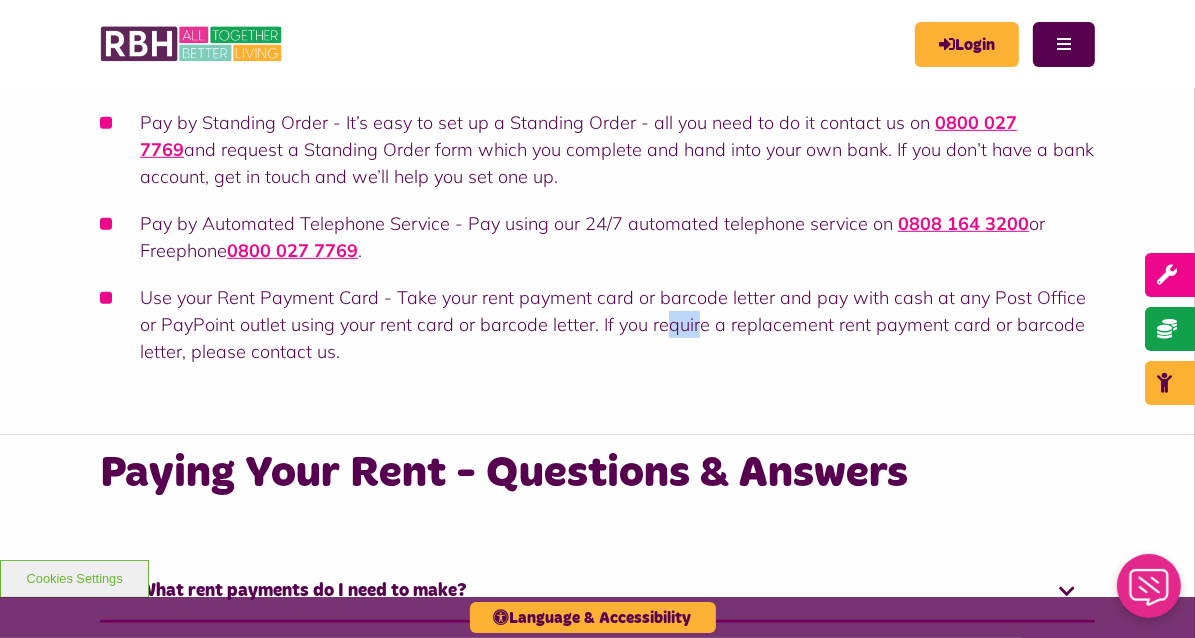 drag, startPoint x: 641, startPoint y: 356, endPoint x: 750, endPoint y: 351, distance: 109.11462 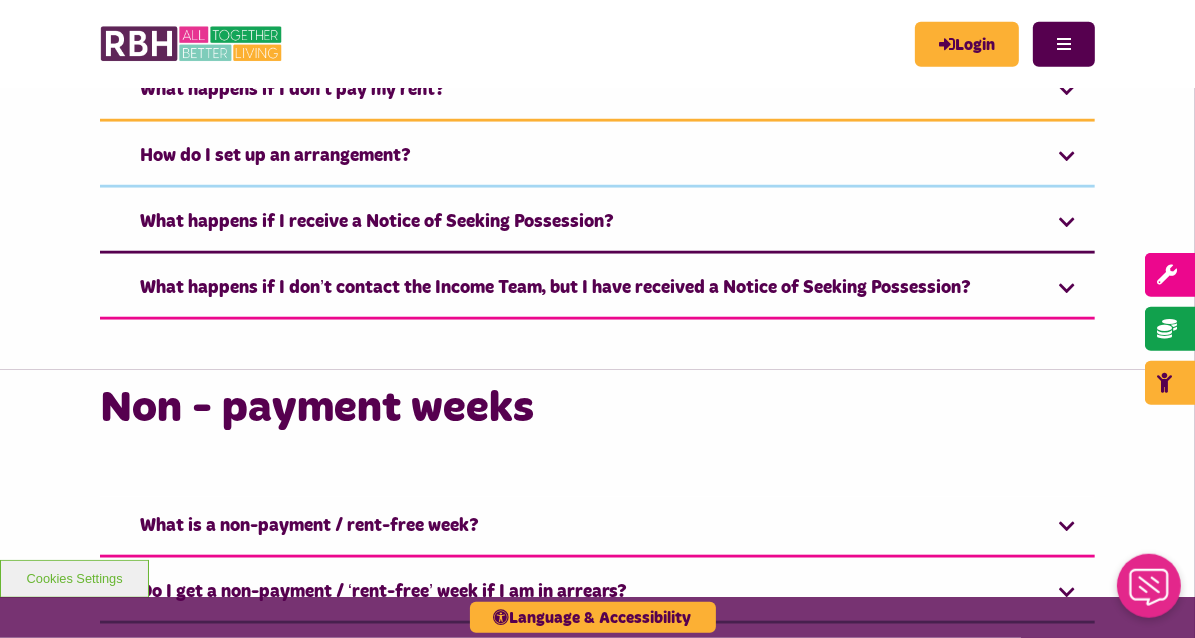 scroll, scrollTop: 1372, scrollLeft: 0, axis: vertical 